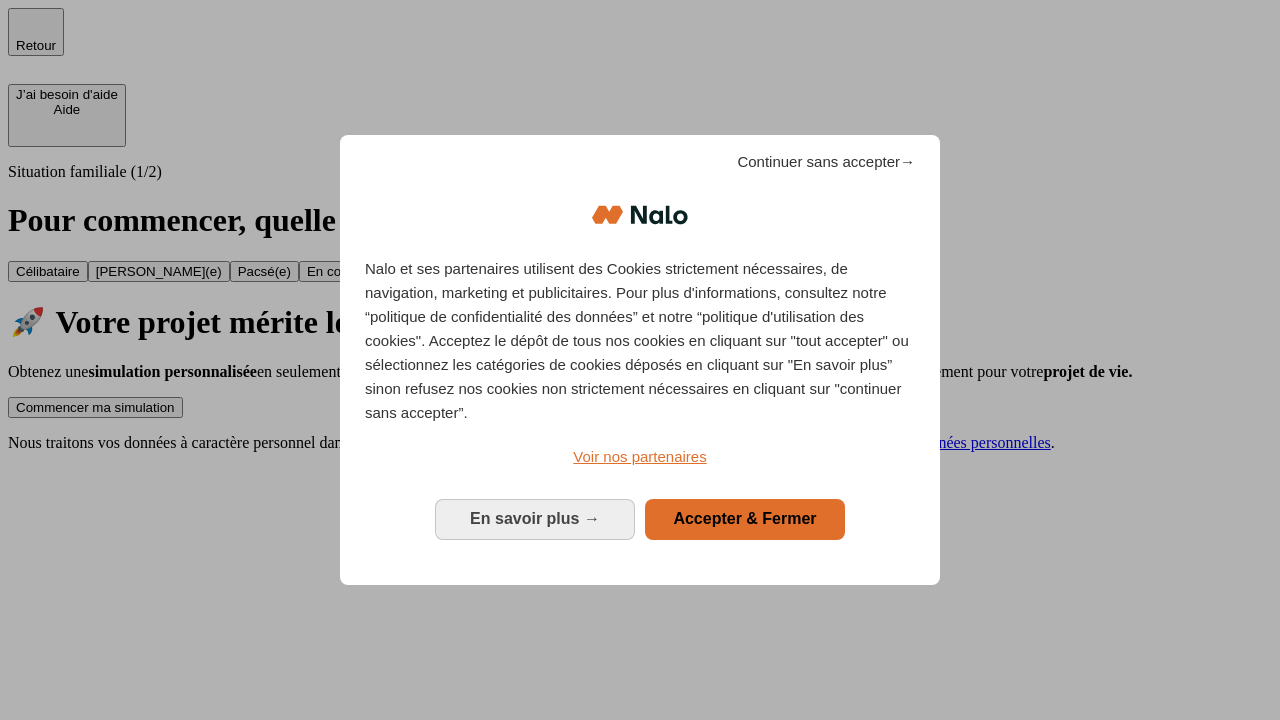 scroll, scrollTop: 0, scrollLeft: 0, axis: both 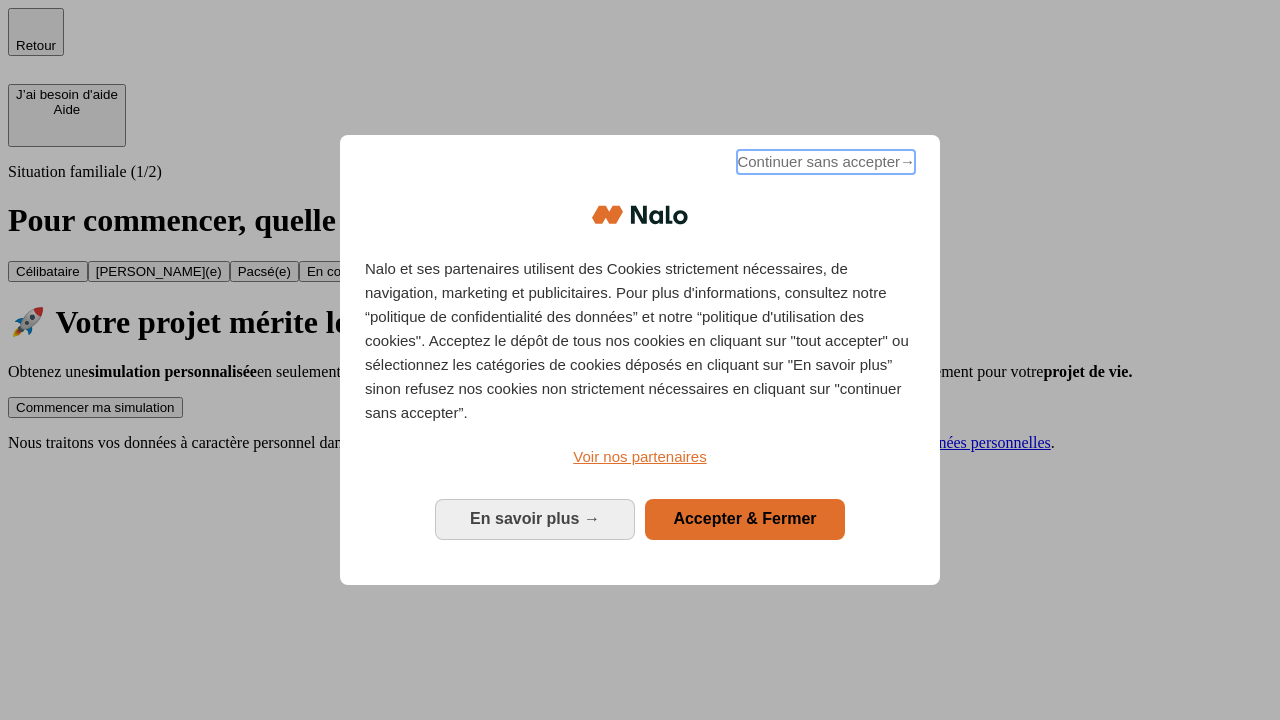 click on "Continuer sans accepter  →" at bounding box center [826, 162] 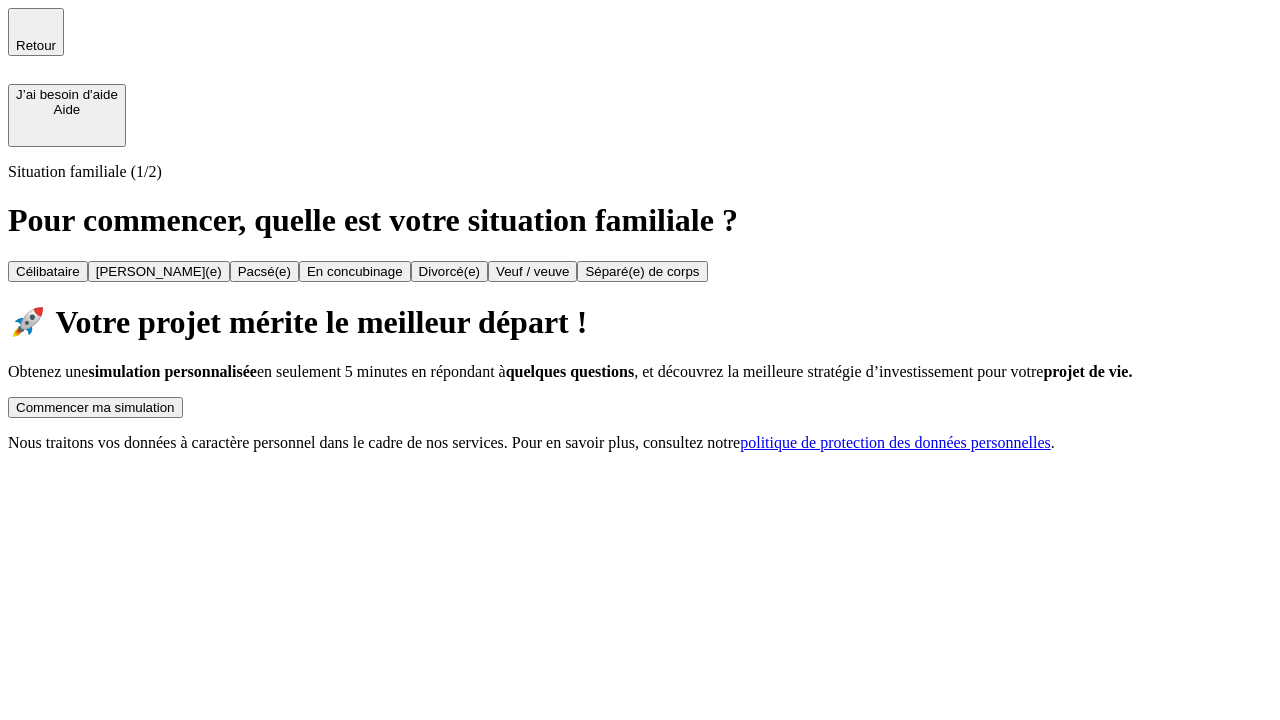 click on "Commencer ma simulation" at bounding box center [95, 407] 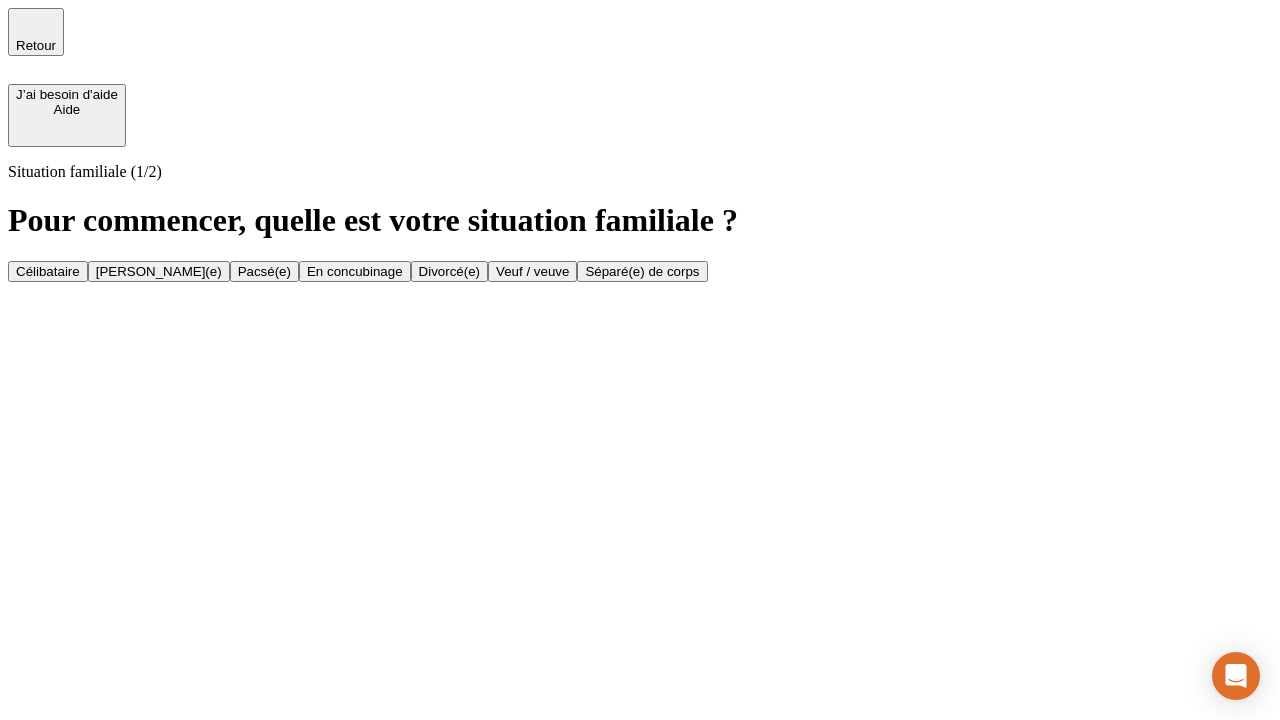 click on "En concubinage" at bounding box center [355, 271] 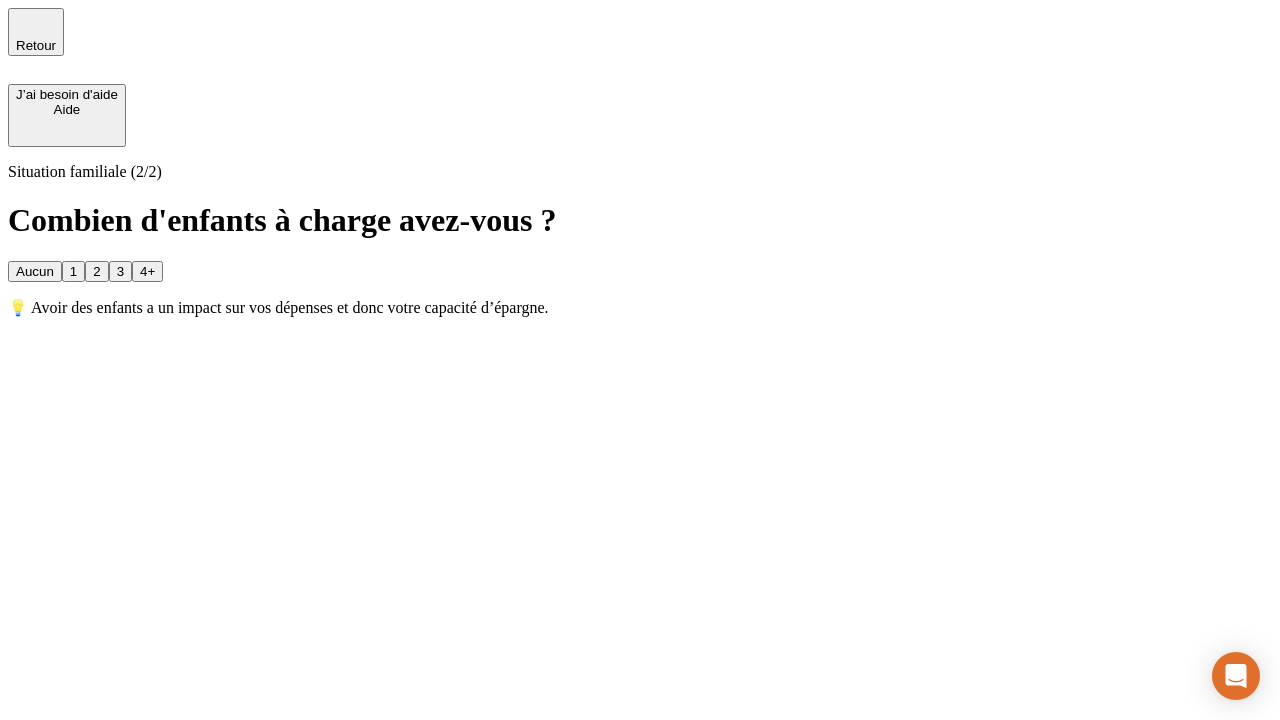 click on "2" at bounding box center [96, 271] 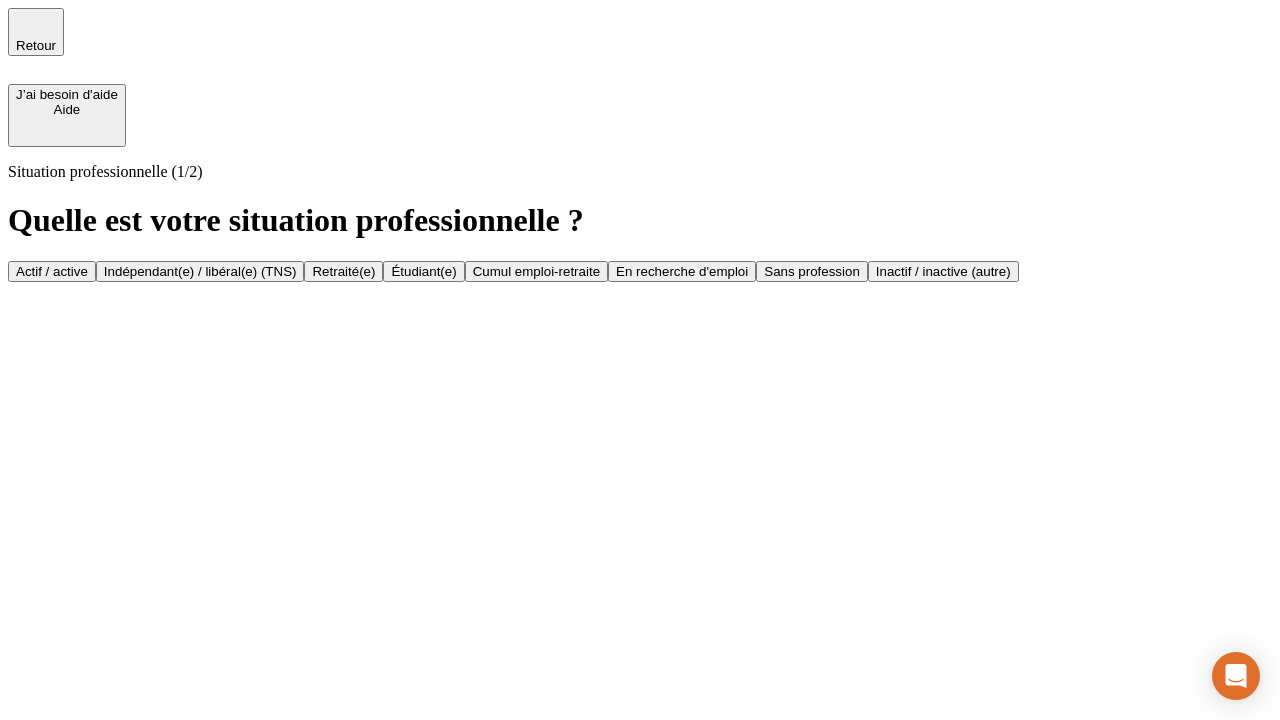 click on "Indépendant(e) / libéral(e) (TNS)" at bounding box center [200, 271] 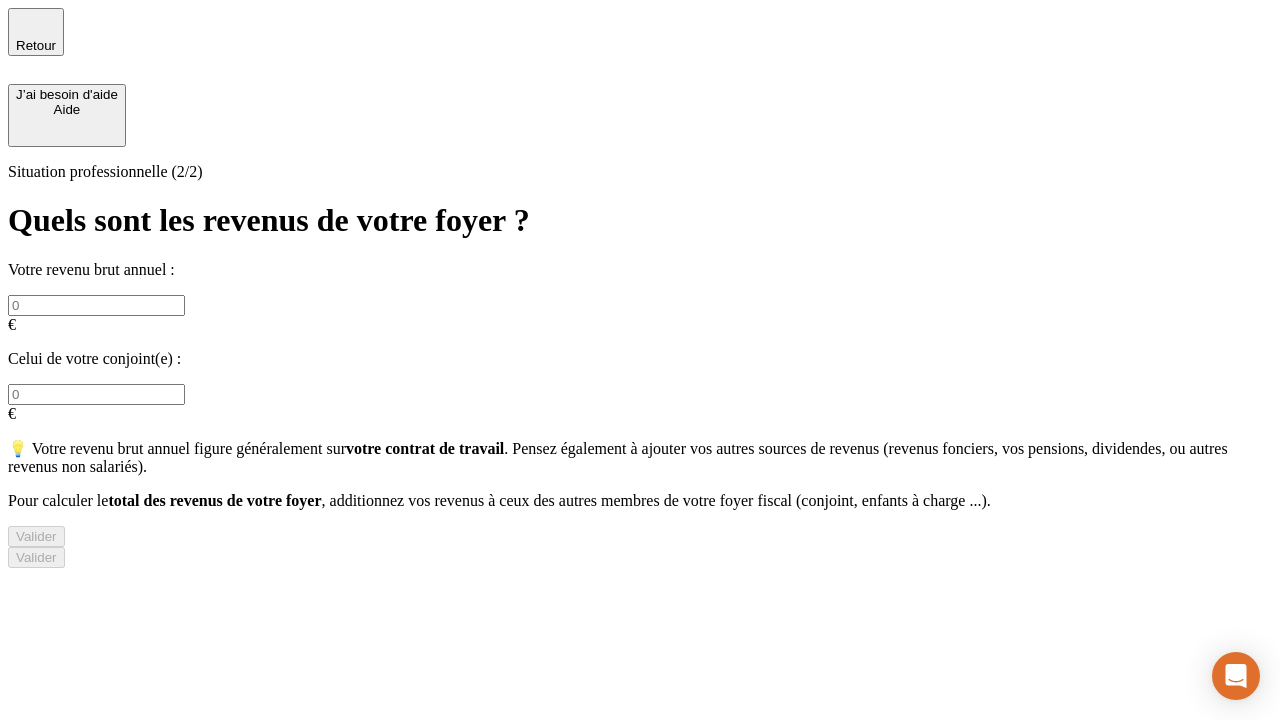 click at bounding box center (96, 305) 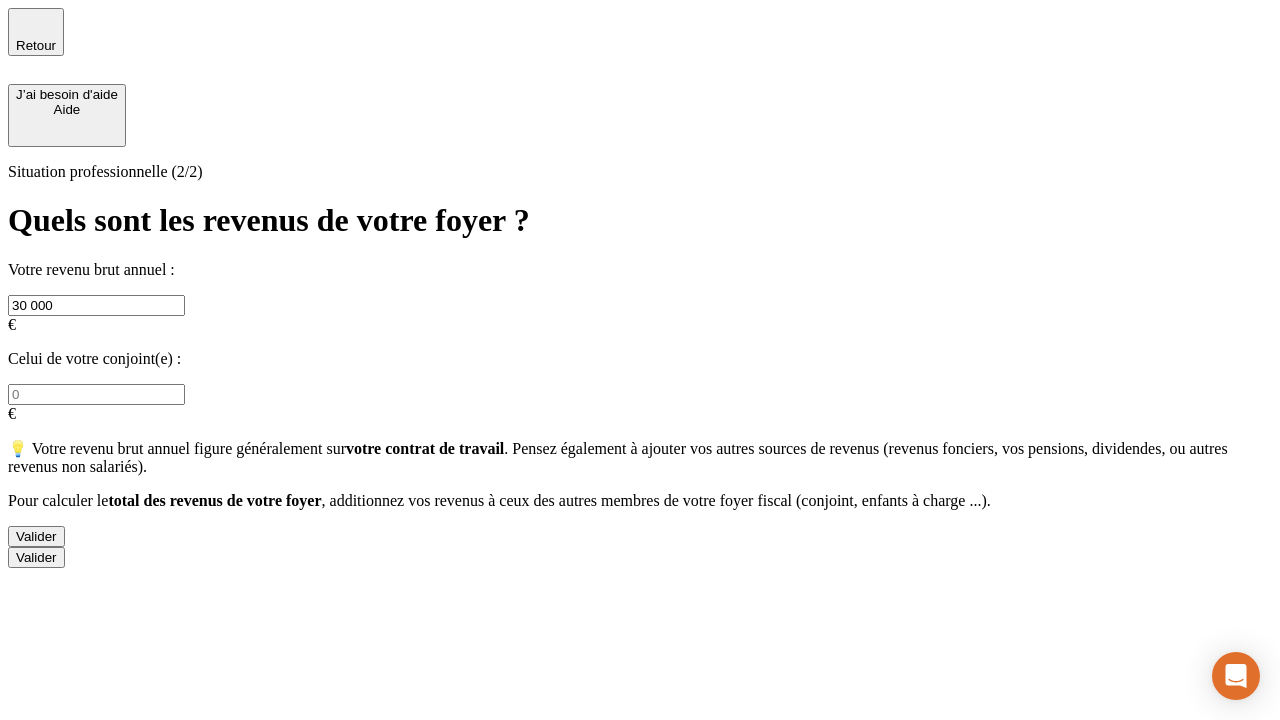 click on "Valider" at bounding box center (36, 536) 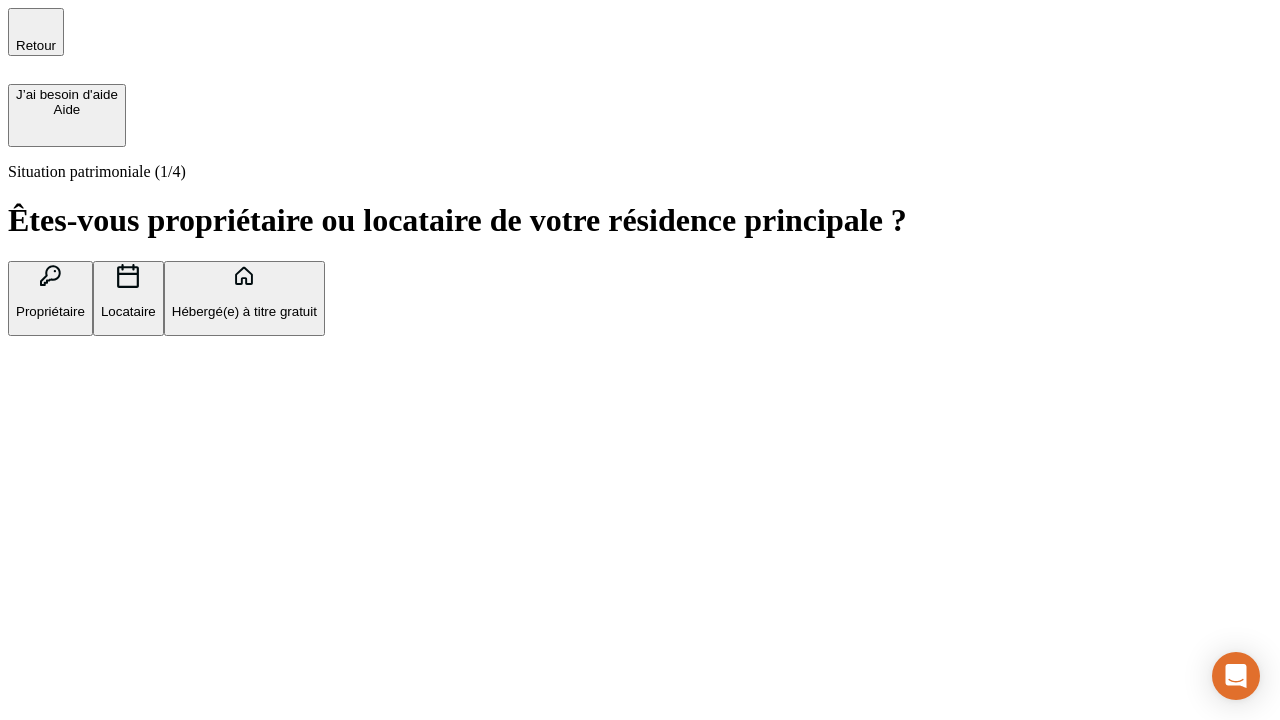 click on "Locataire" at bounding box center [128, 311] 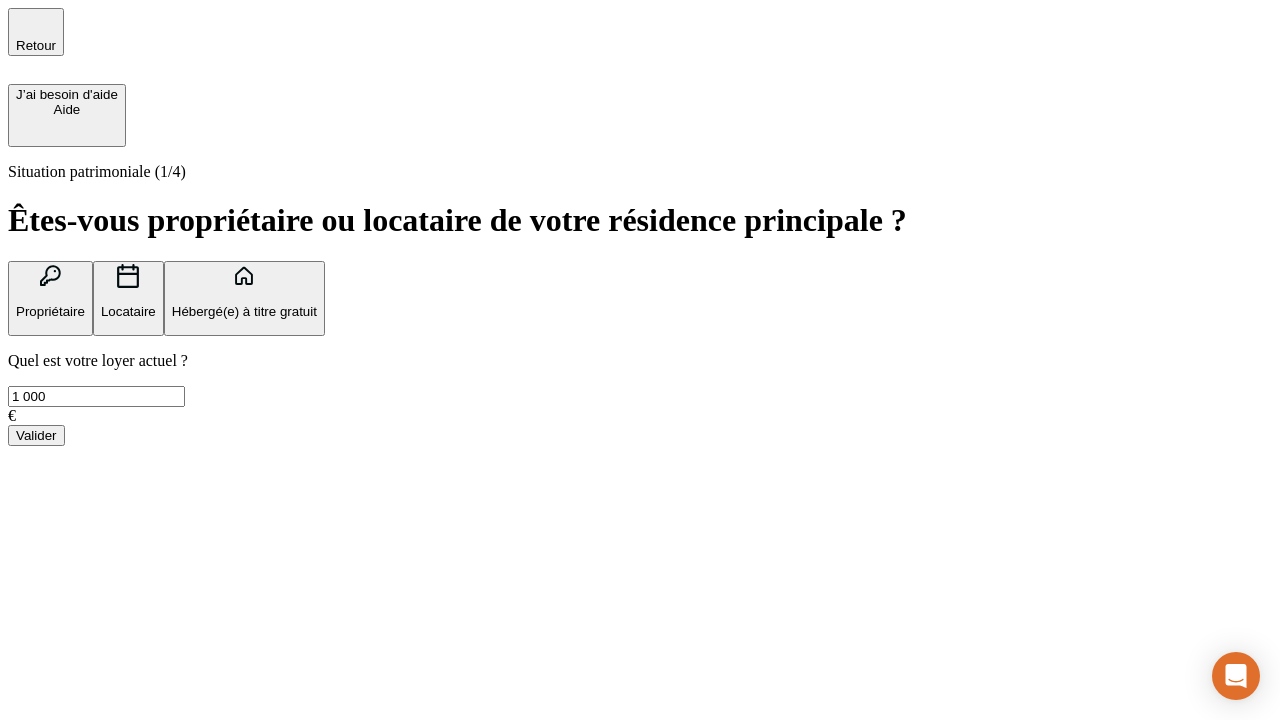 type on "1 000" 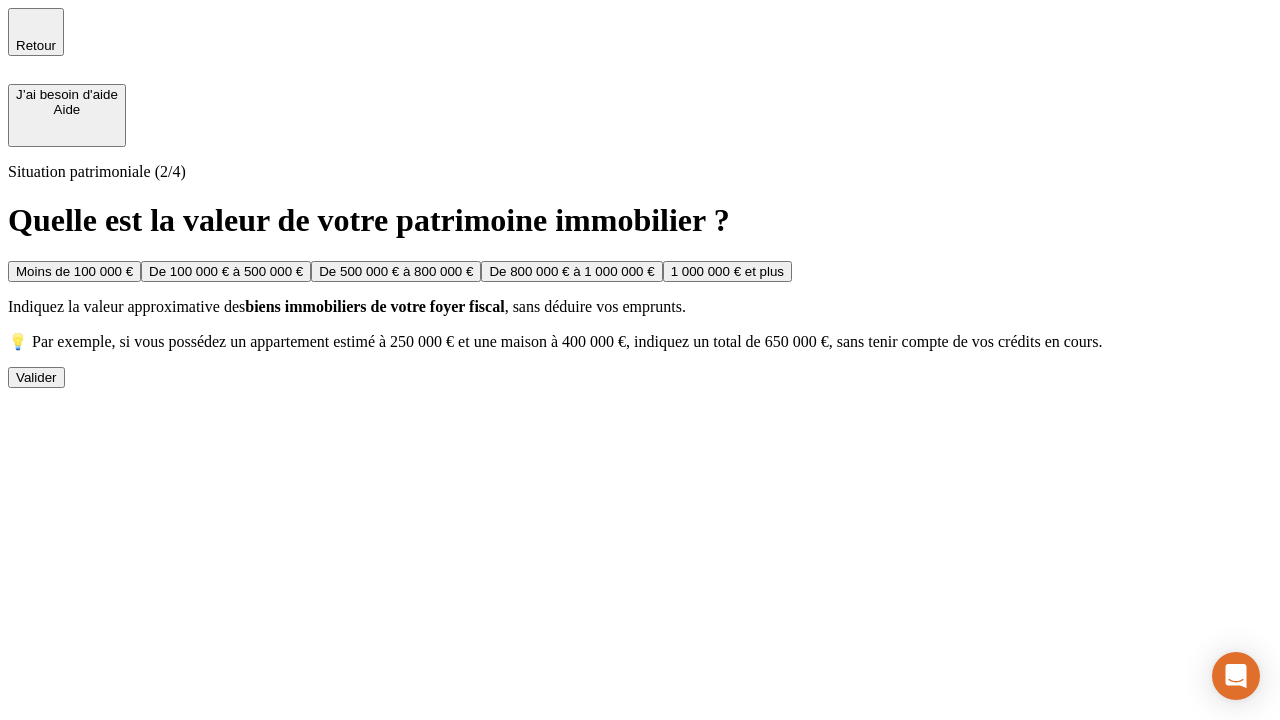 click on "Moins de 100 000 €" at bounding box center (74, 271) 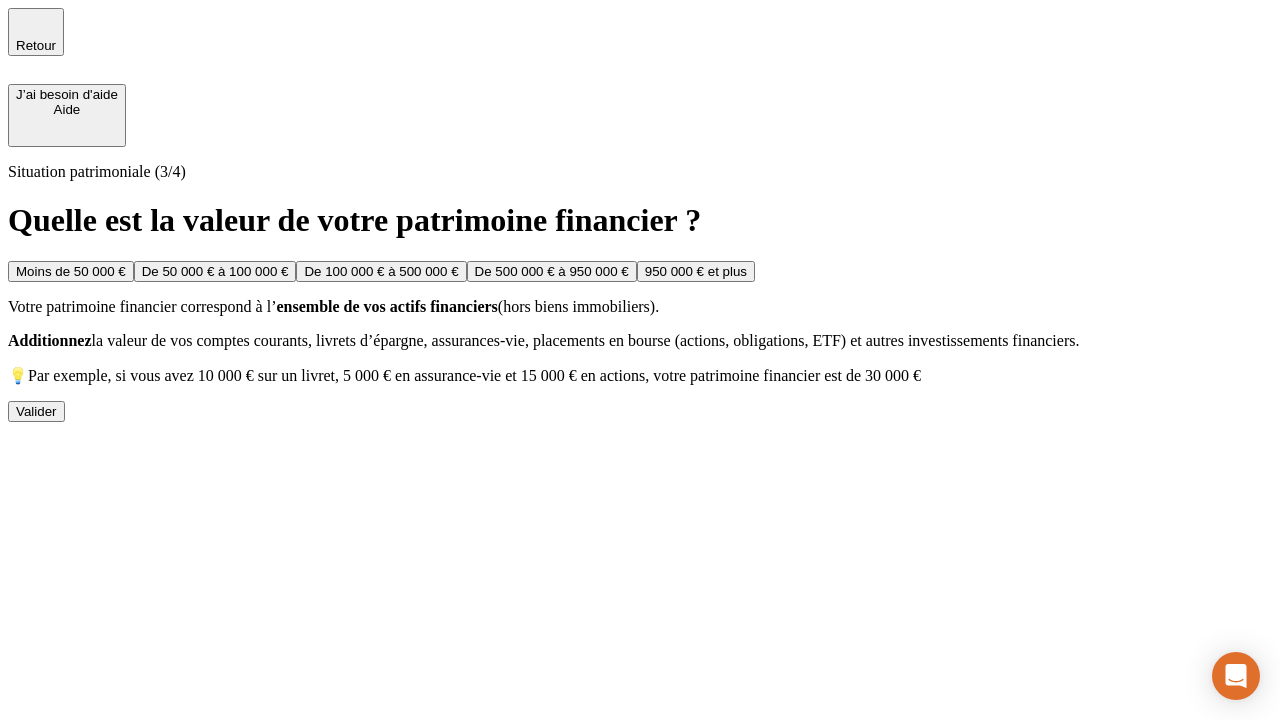 click on "Moins de 50 000 €" at bounding box center (71, 271) 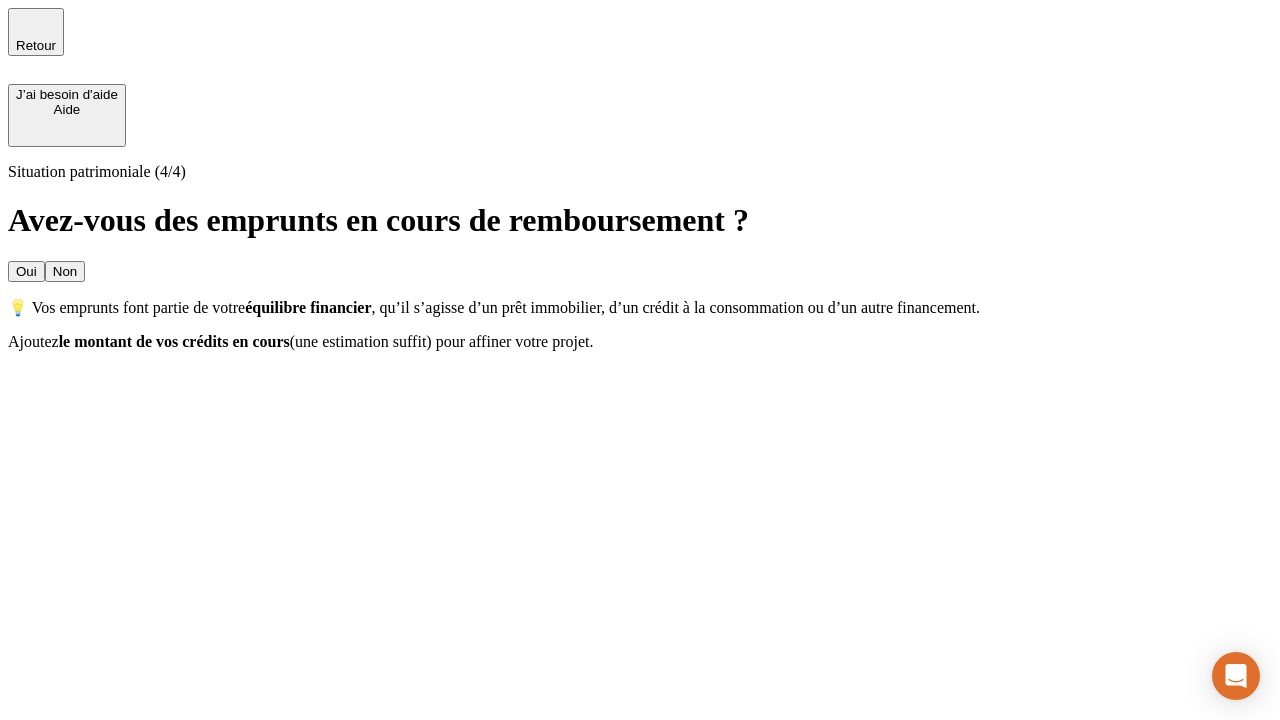 click on "Non" at bounding box center (65, 271) 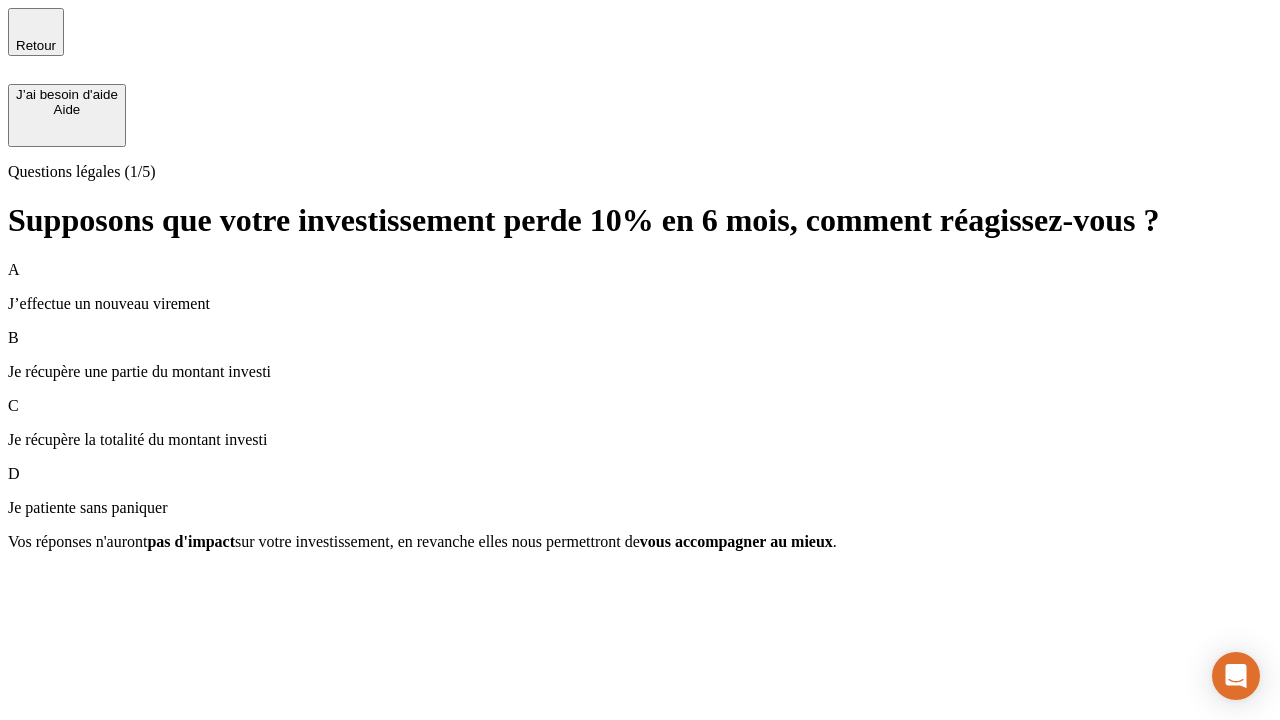 click on "A J’effectue un nouveau virement" at bounding box center (640, 287) 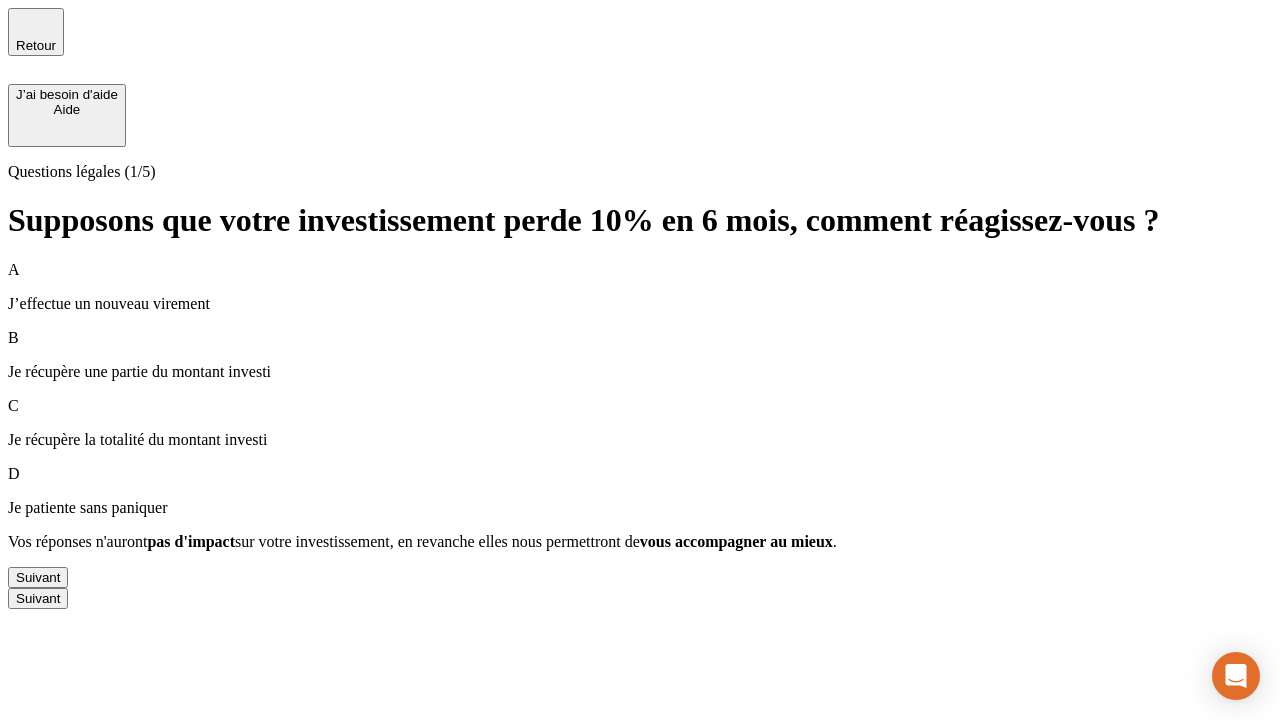 click on "Suivant" at bounding box center (38, 577) 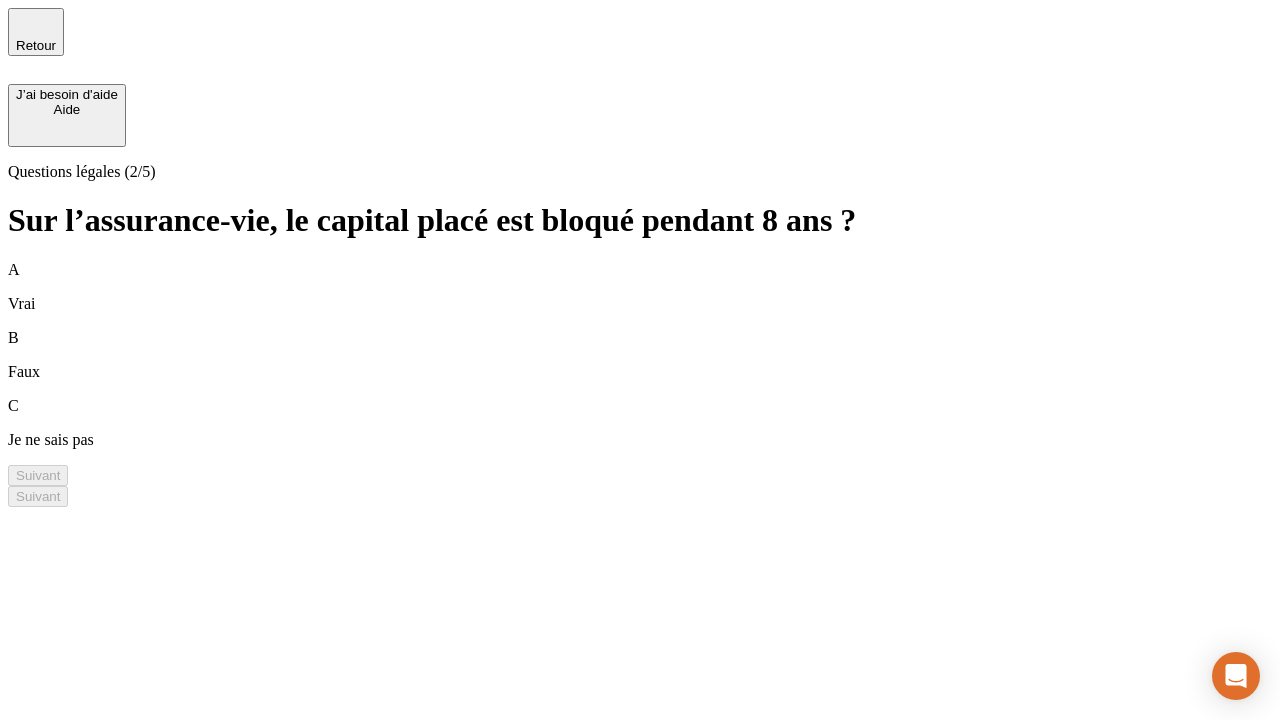 click on "A Vrai" at bounding box center (640, 287) 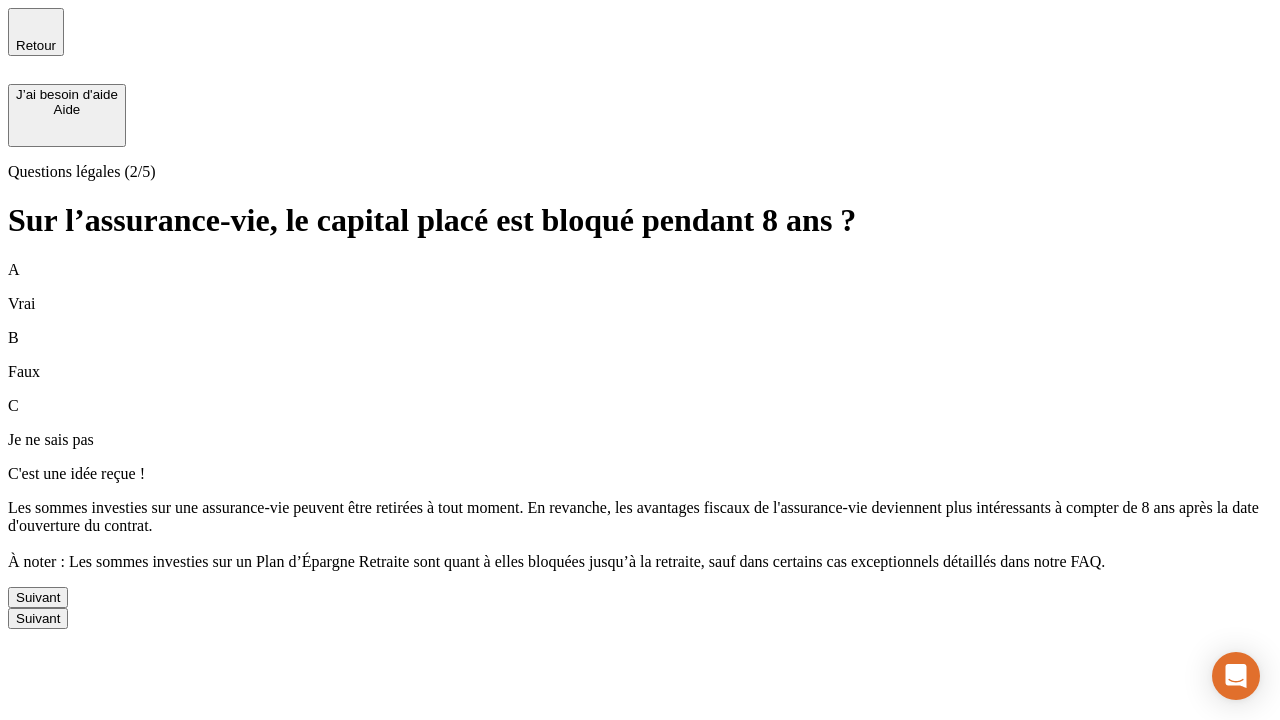 click on "Suivant" at bounding box center (38, 597) 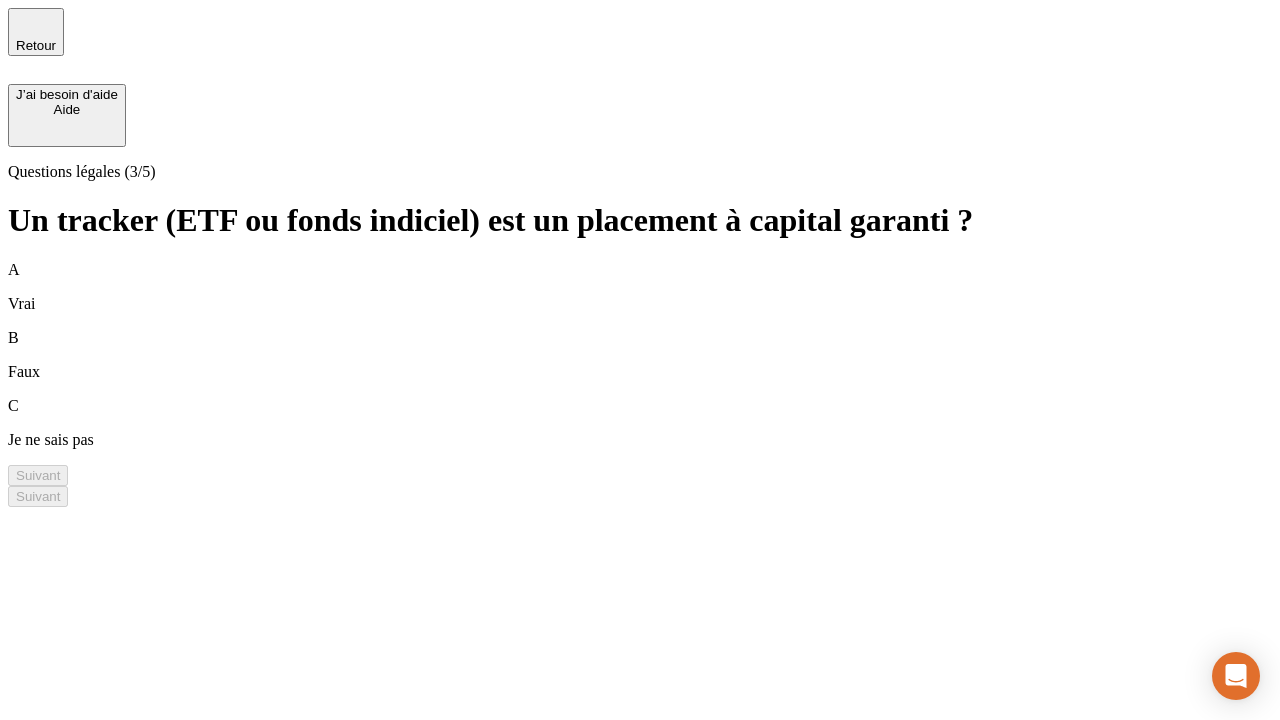 click on "A Vrai" at bounding box center (640, 287) 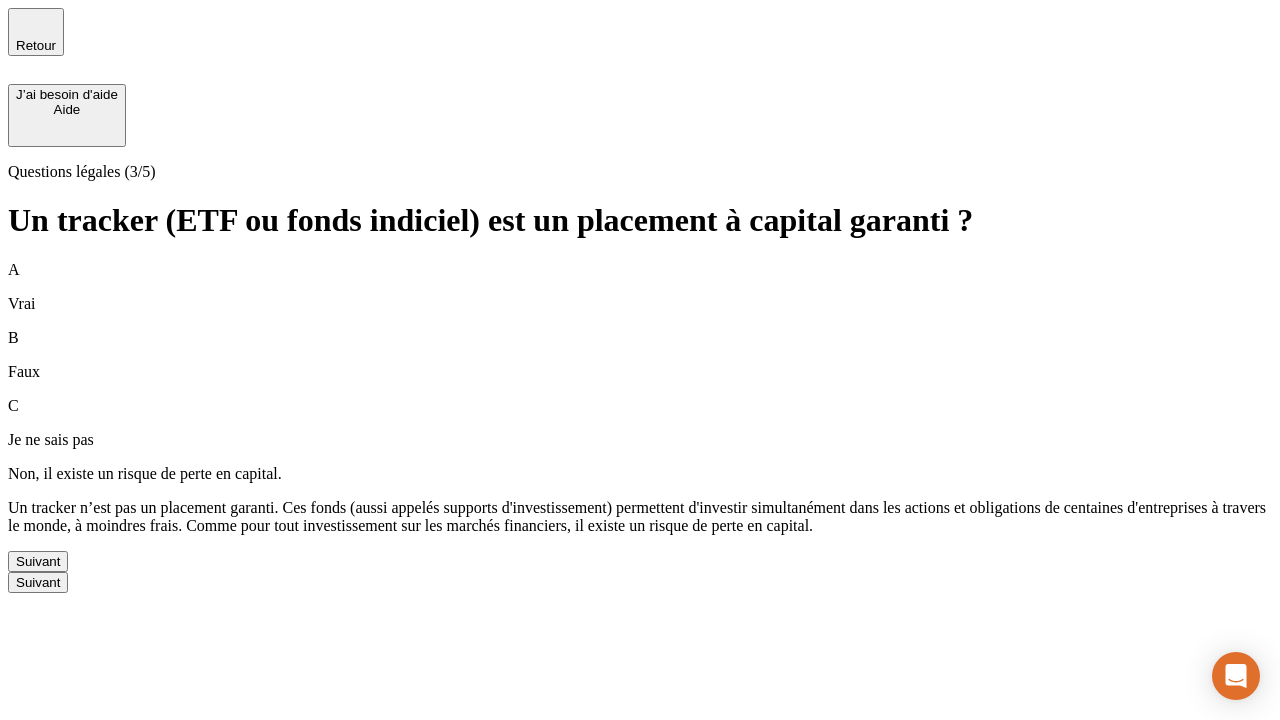 click on "Suivant" at bounding box center [38, 561] 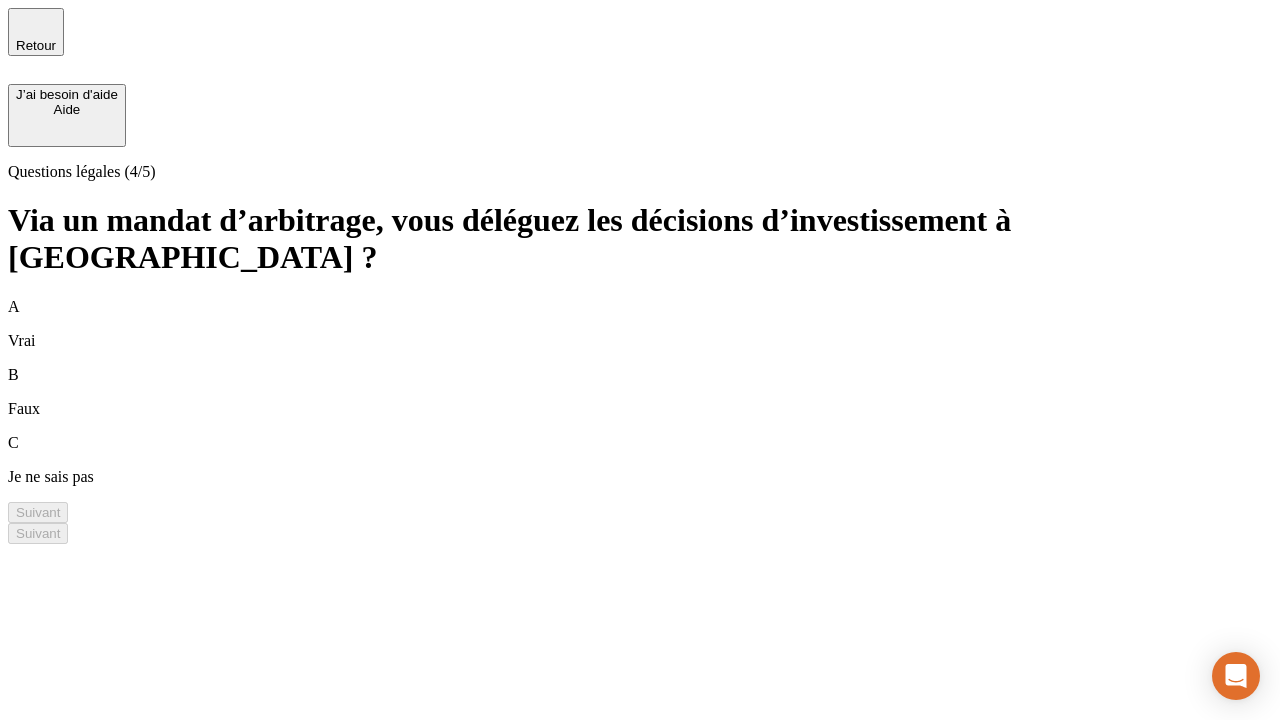 click on "A Vrai" at bounding box center [640, 324] 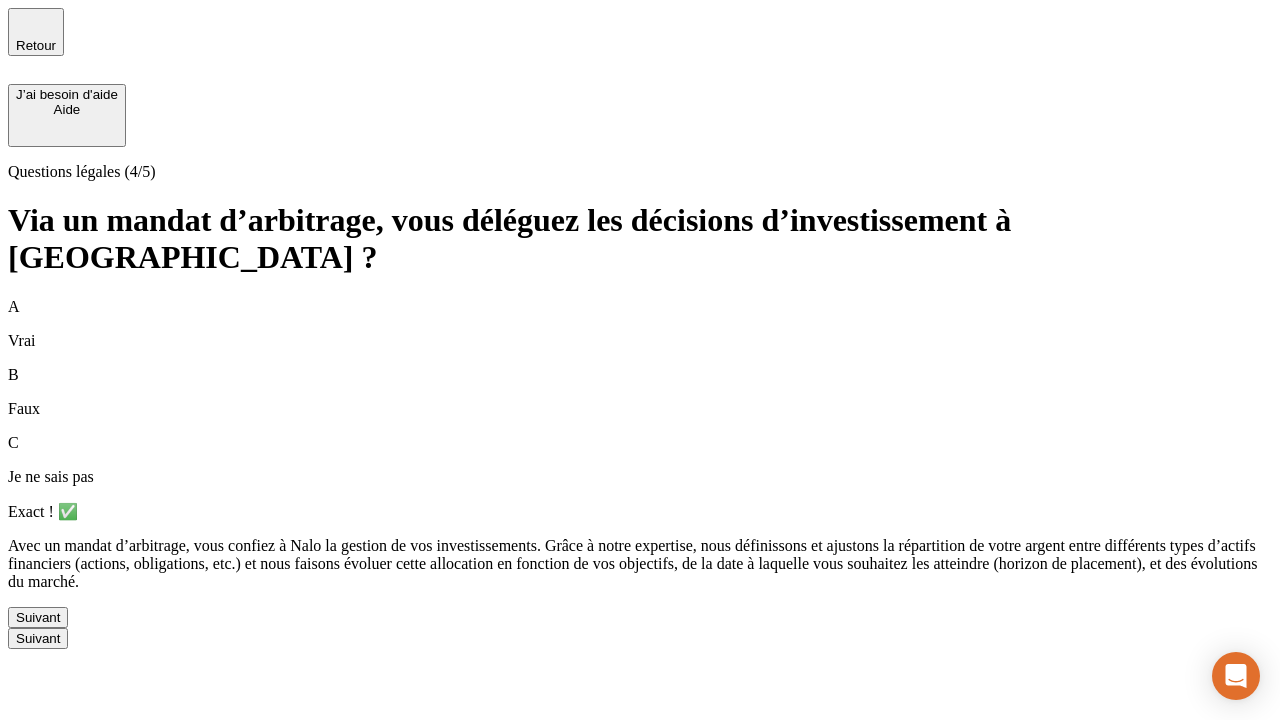 click on "Suivant" at bounding box center [38, 617] 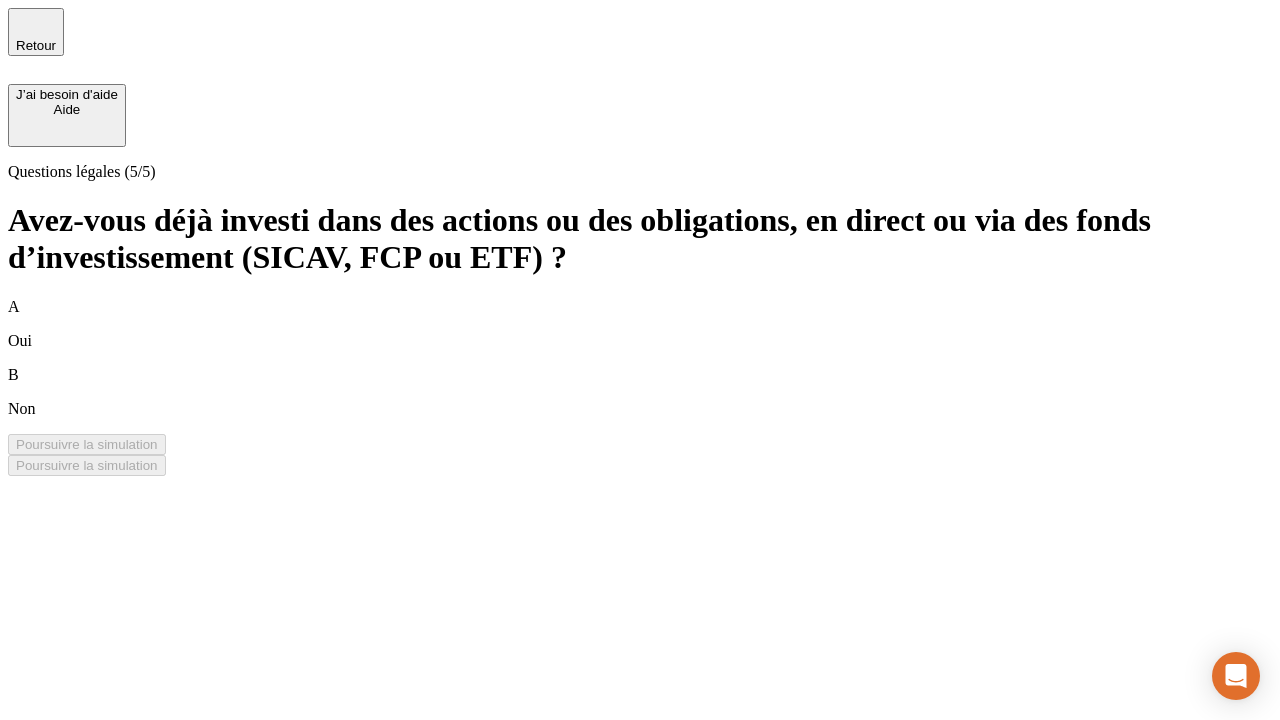 click on "B Non" at bounding box center [640, 392] 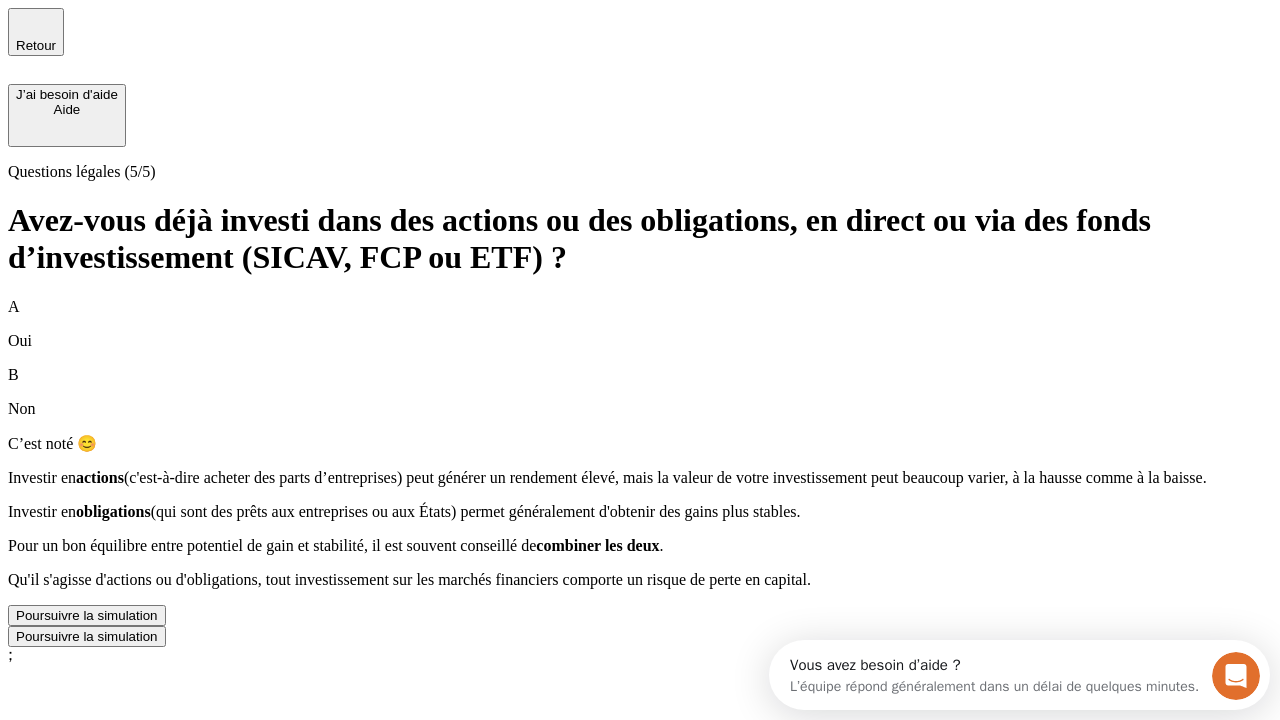 scroll, scrollTop: 0, scrollLeft: 0, axis: both 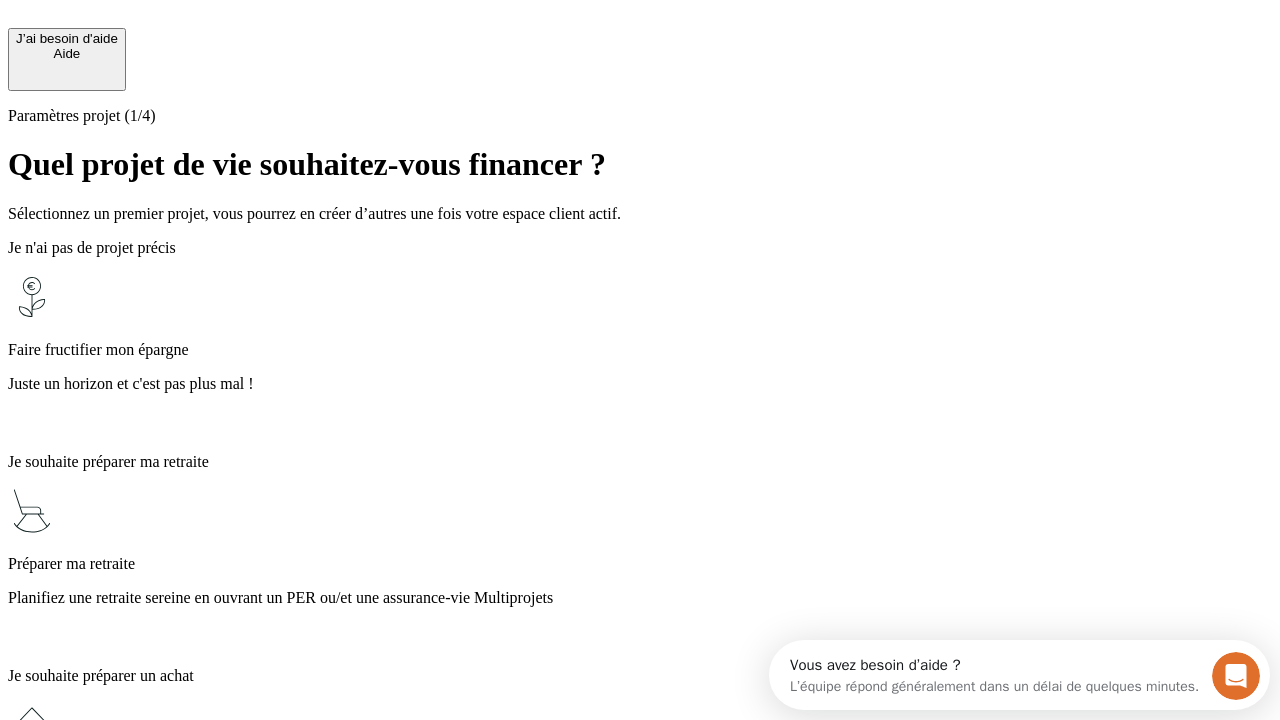 click on "Juste un horizon et c'est pas plus mal !" at bounding box center [640, 384] 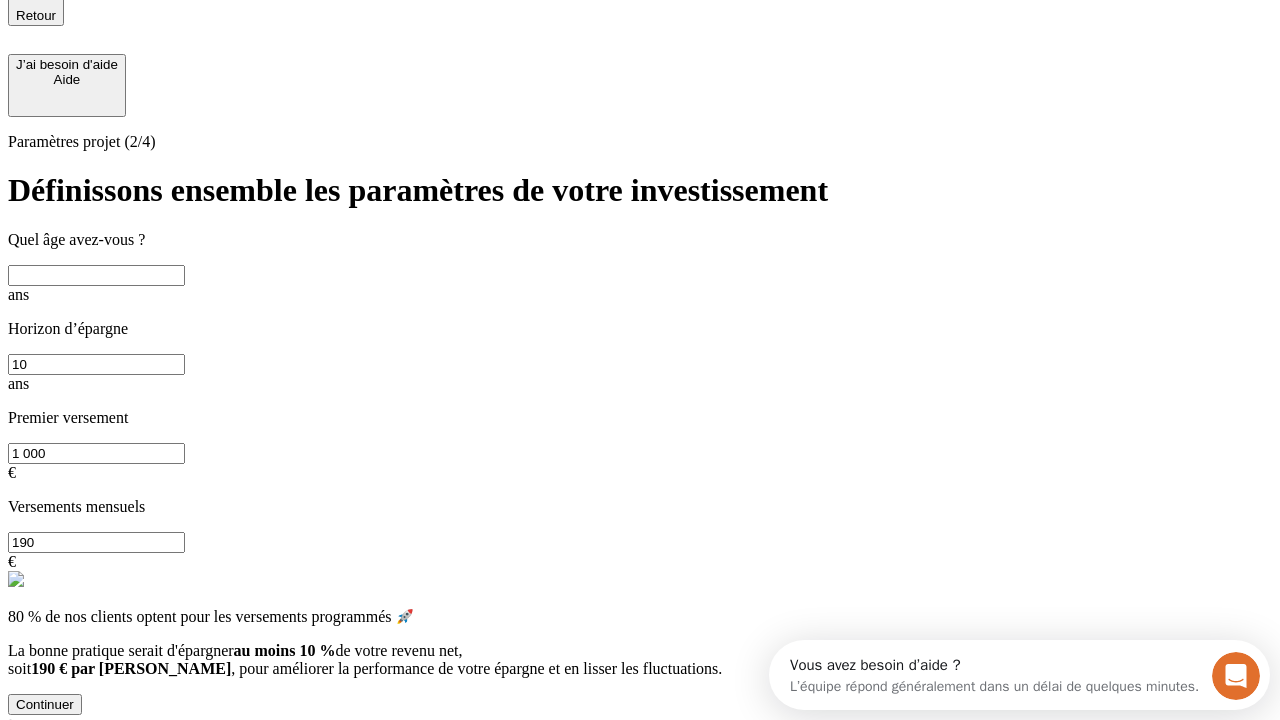 click at bounding box center [96, 275] 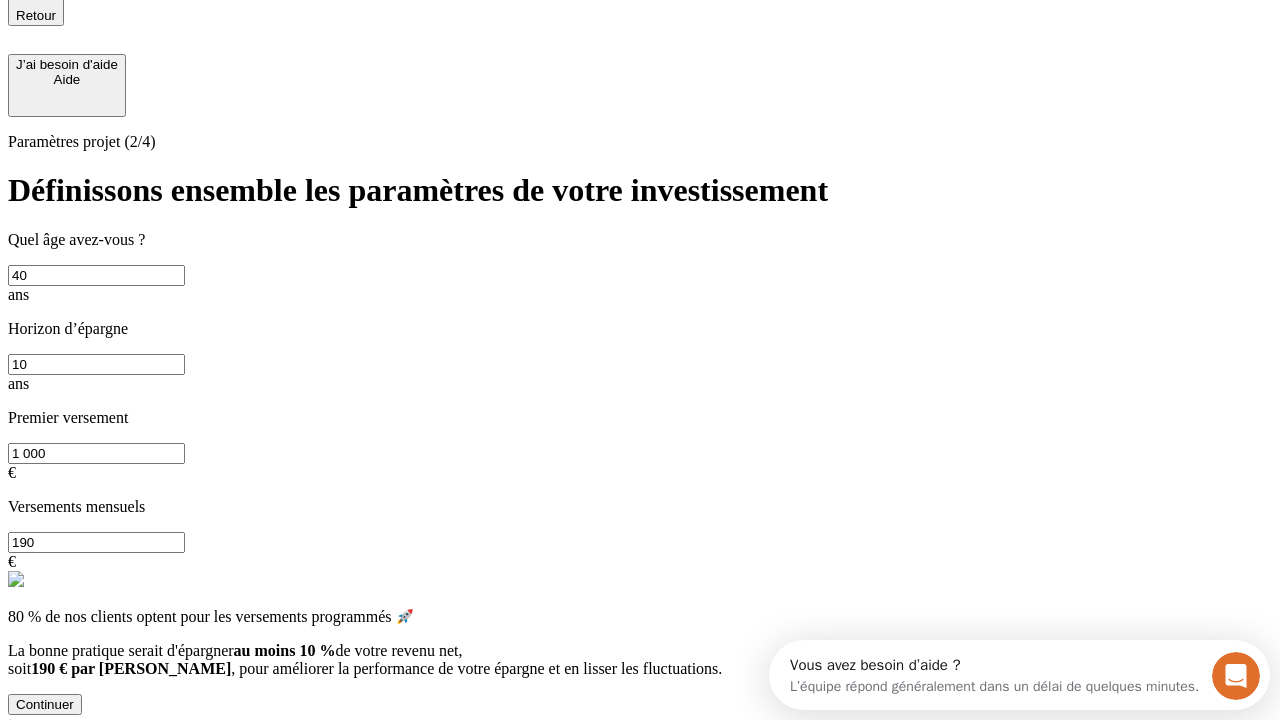 type on "40" 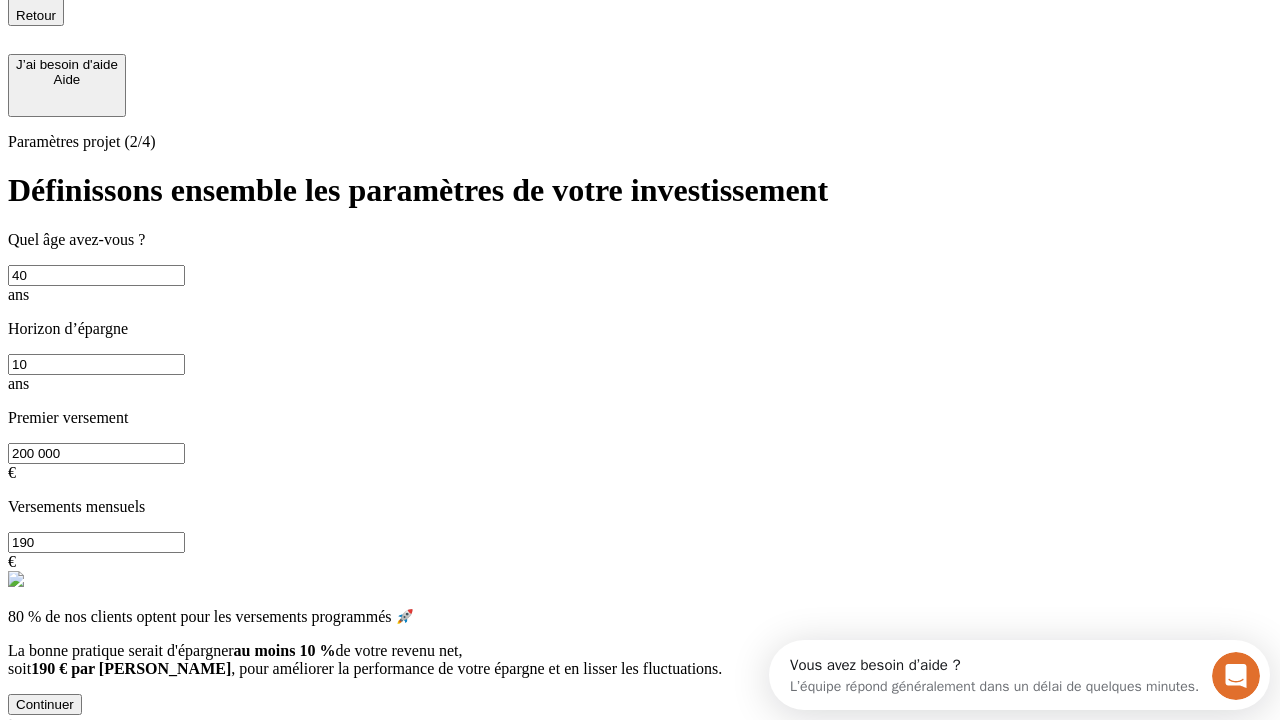 type on "200 000" 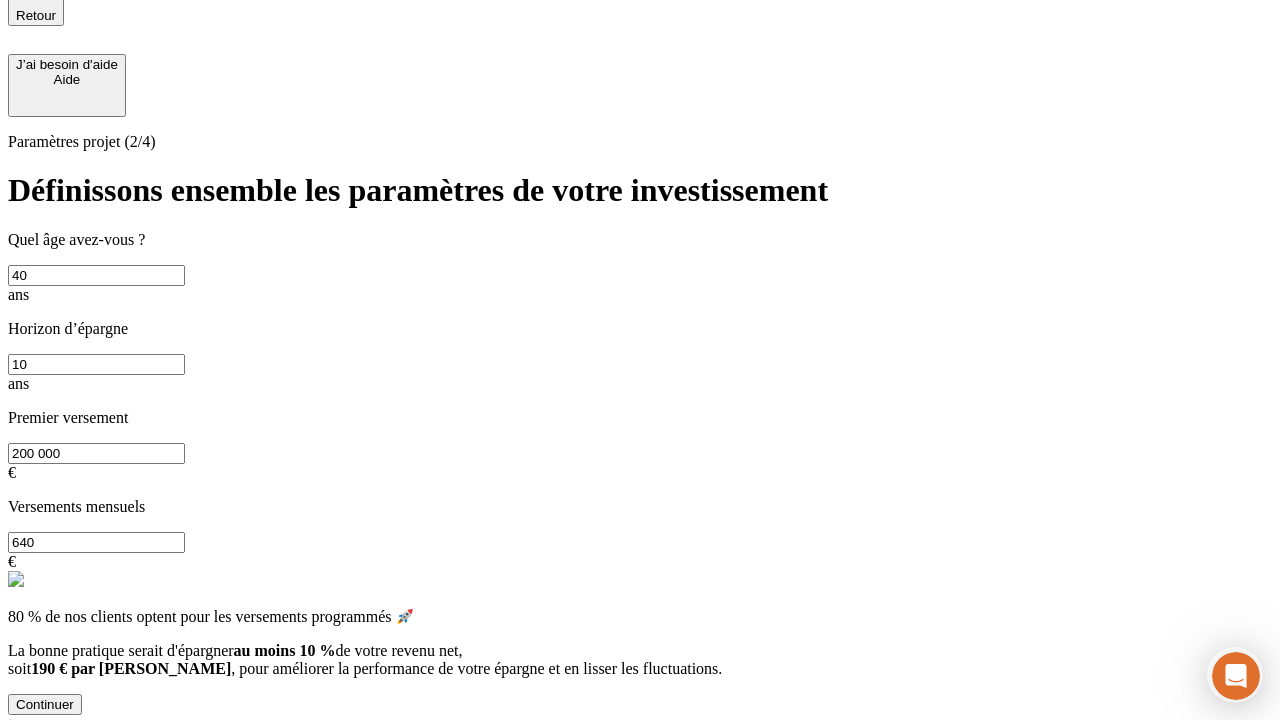 type on "640" 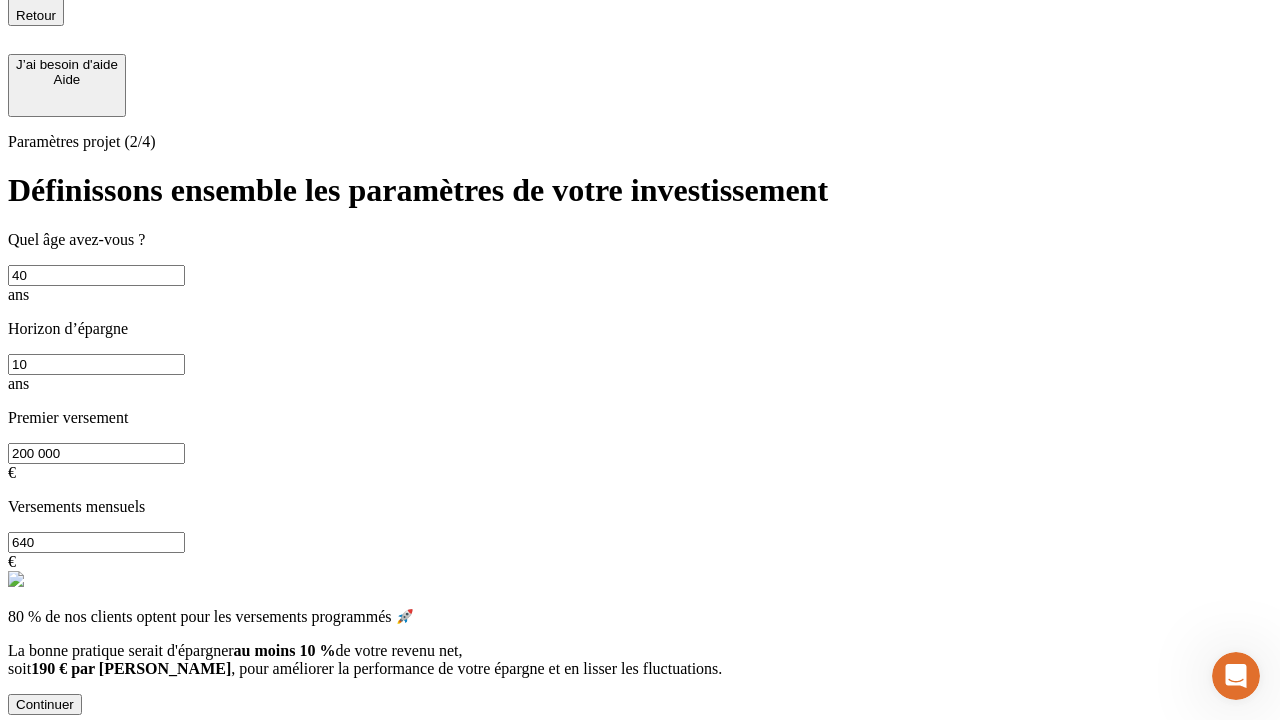 scroll, scrollTop: 0, scrollLeft: 0, axis: both 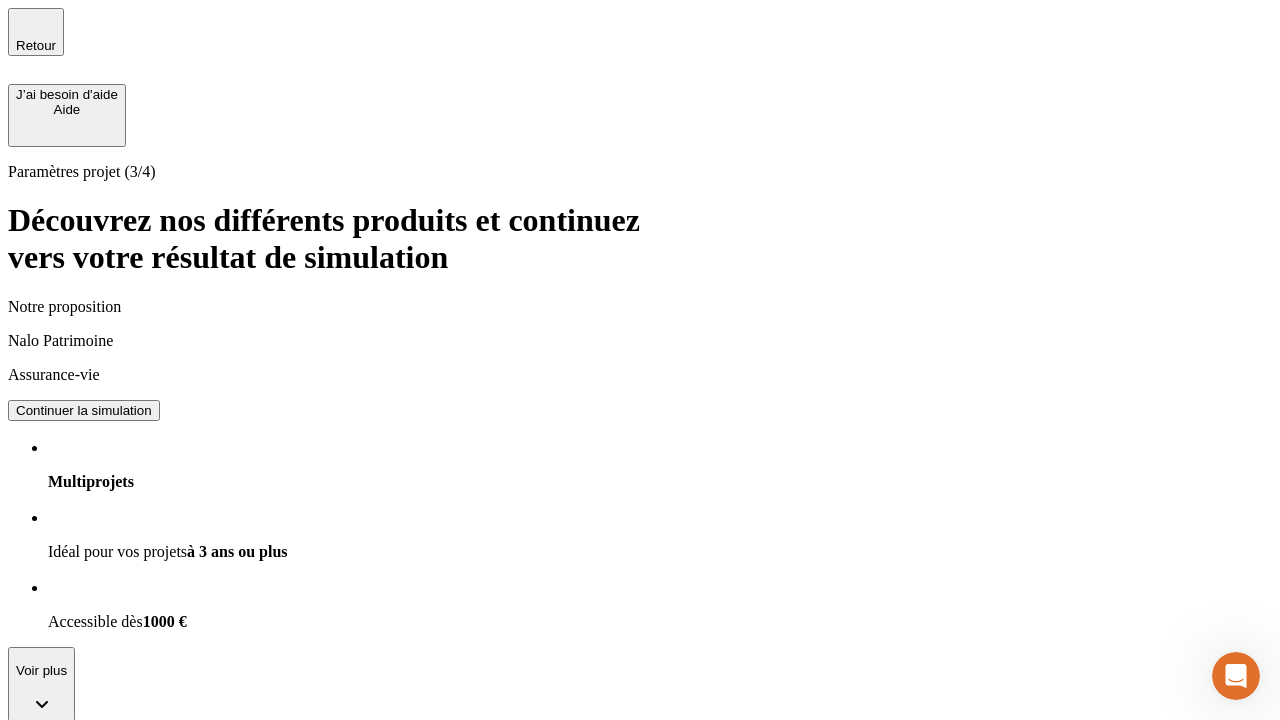 click on "Continuer la simulation" at bounding box center [84, 410] 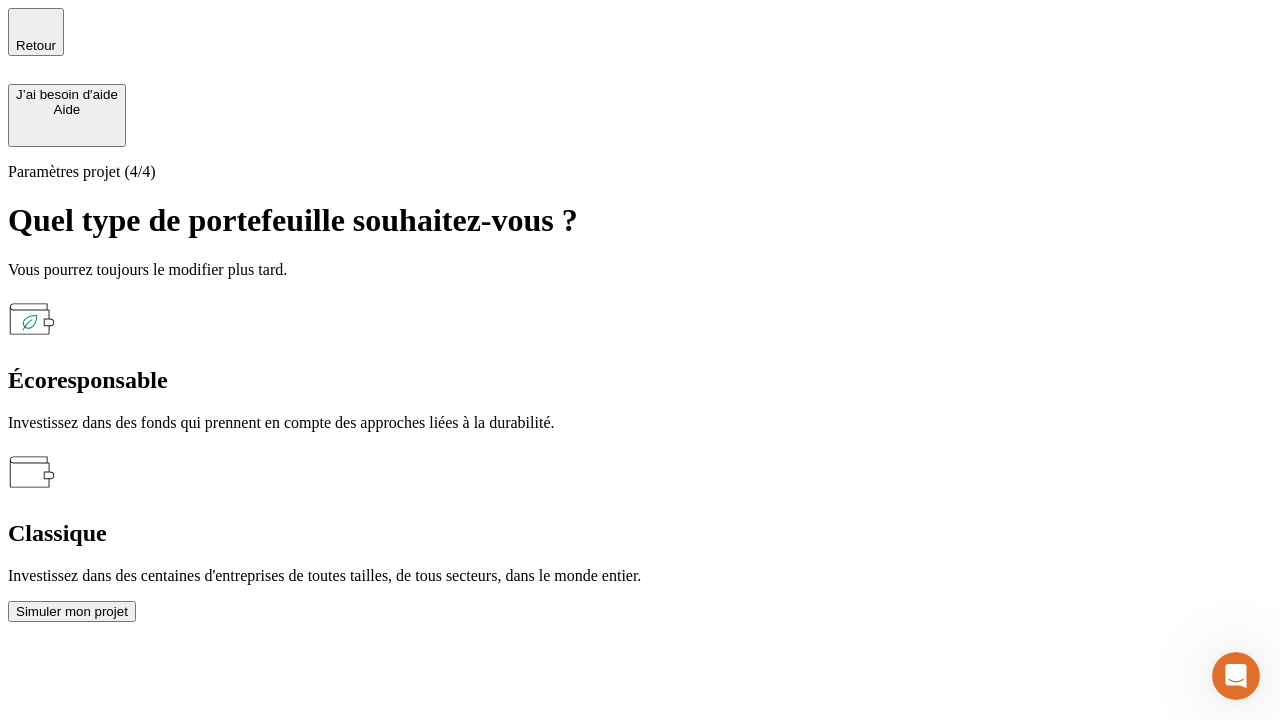 click on "Simuler mon projet" at bounding box center (72, 611) 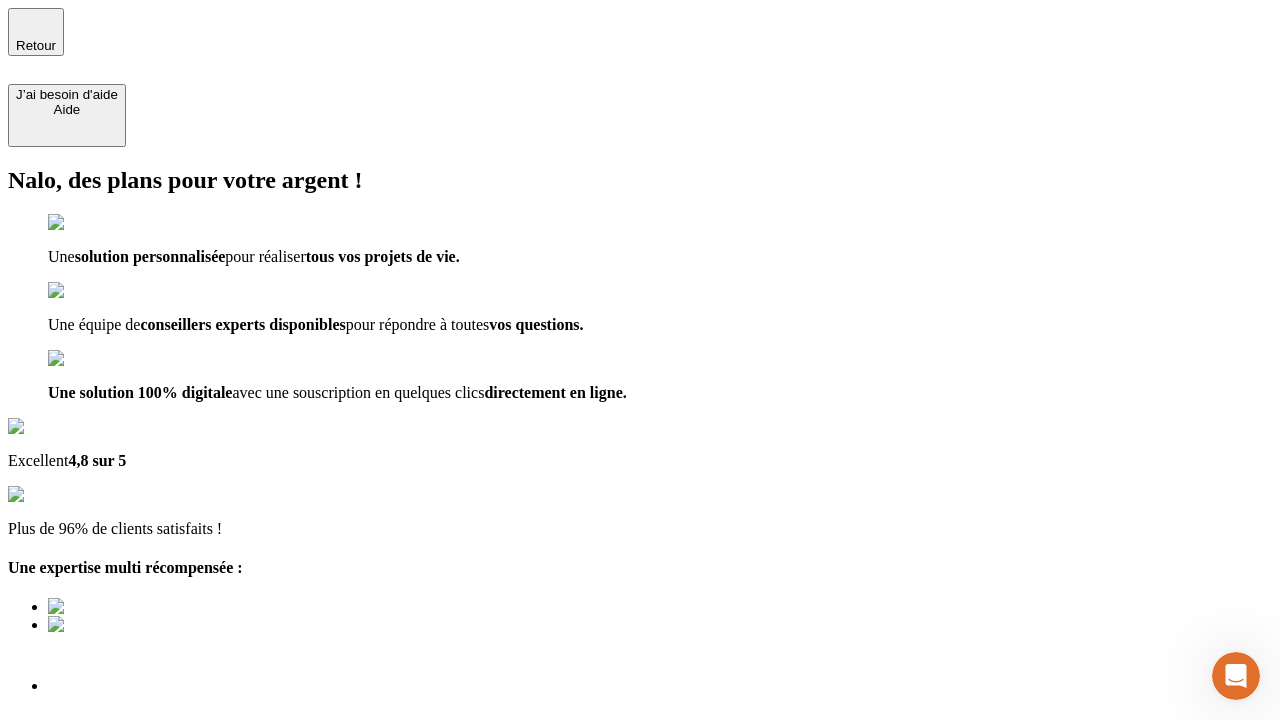 click on "Découvrir ma simulation" at bounding box center [87, 797] 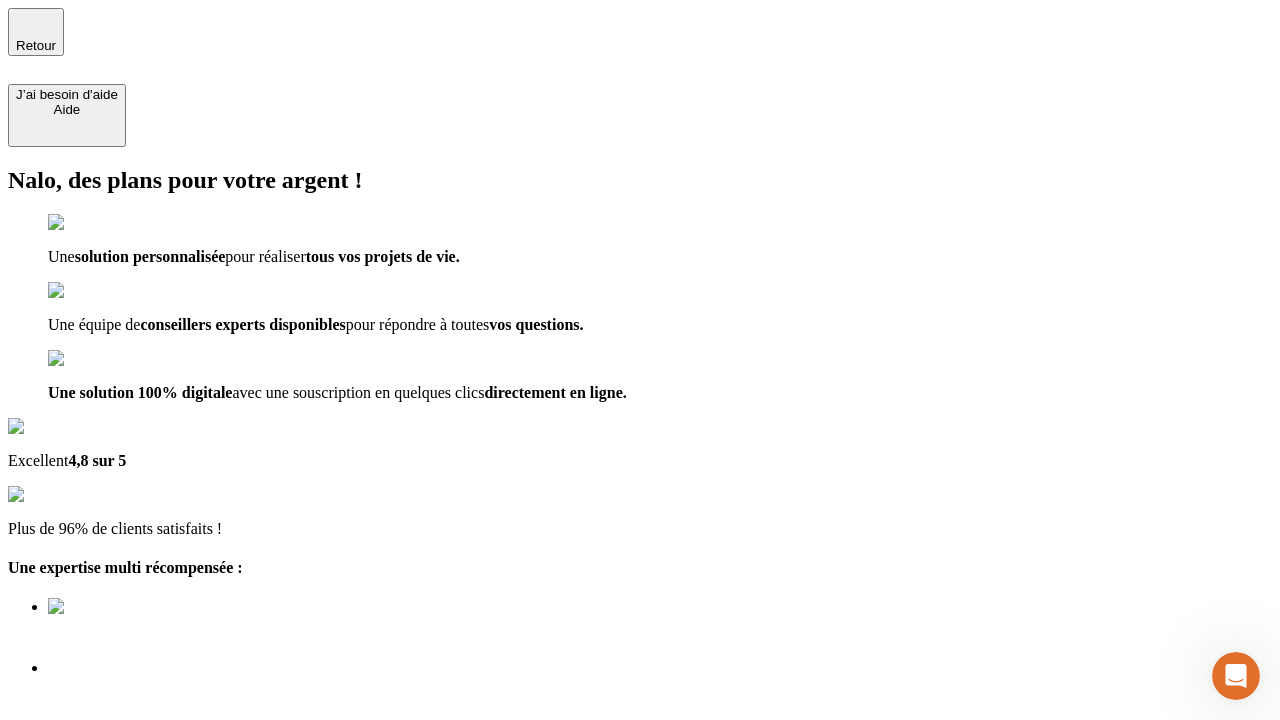 type on "[EMAIL_ADDRESS][DOMAIN_NAME]" 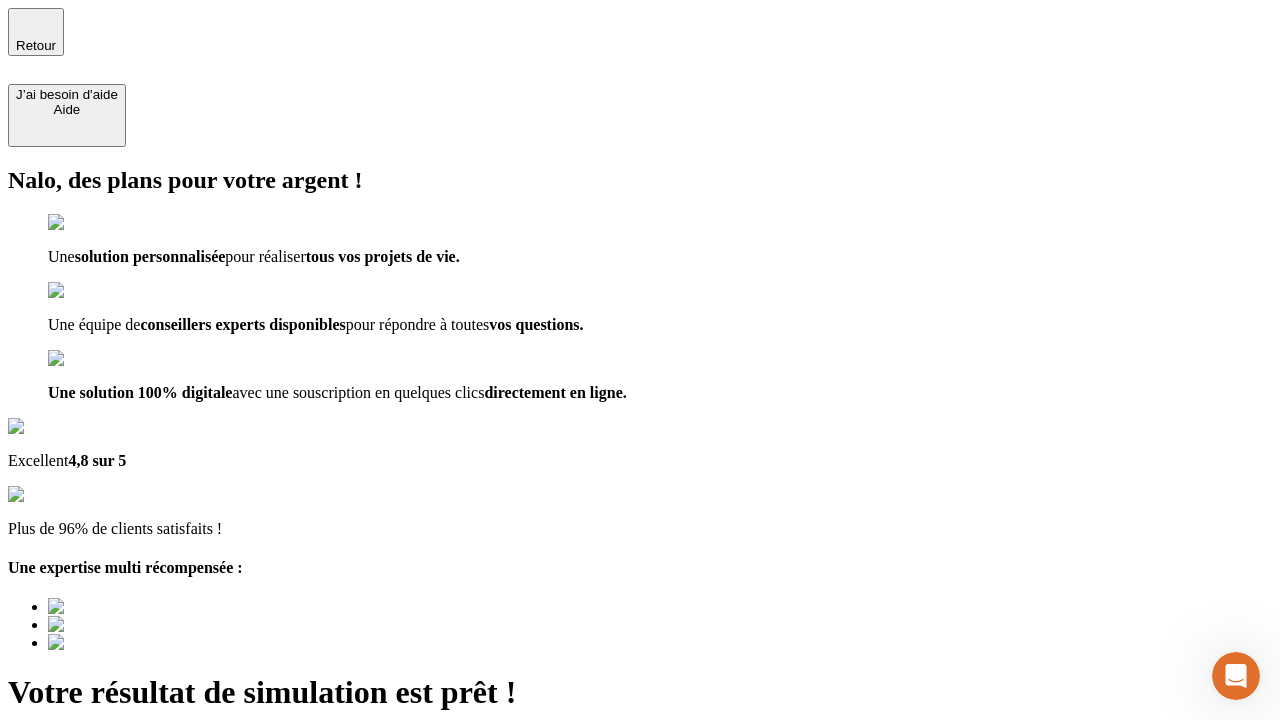 click on "Découvrir ma simulation" at bounding box center (87, 847) 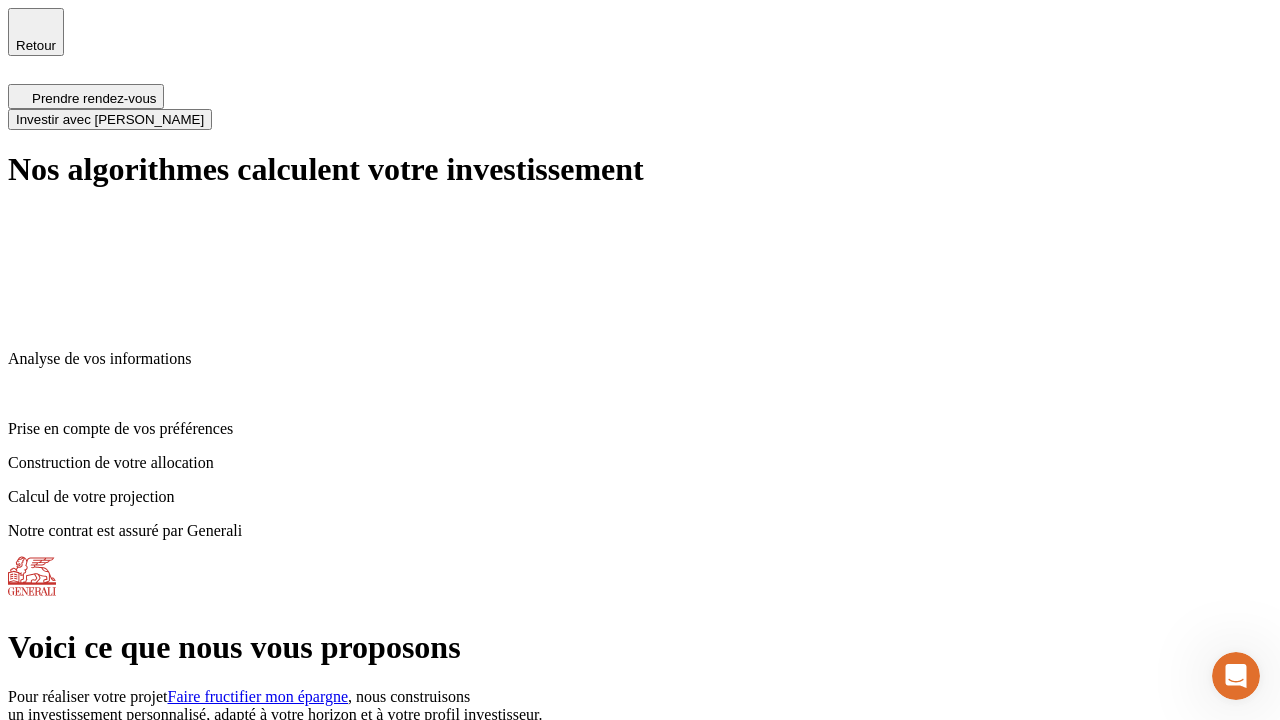 click on "Investir avec [PERSON_NAME]" at bounding box center [110, 119] 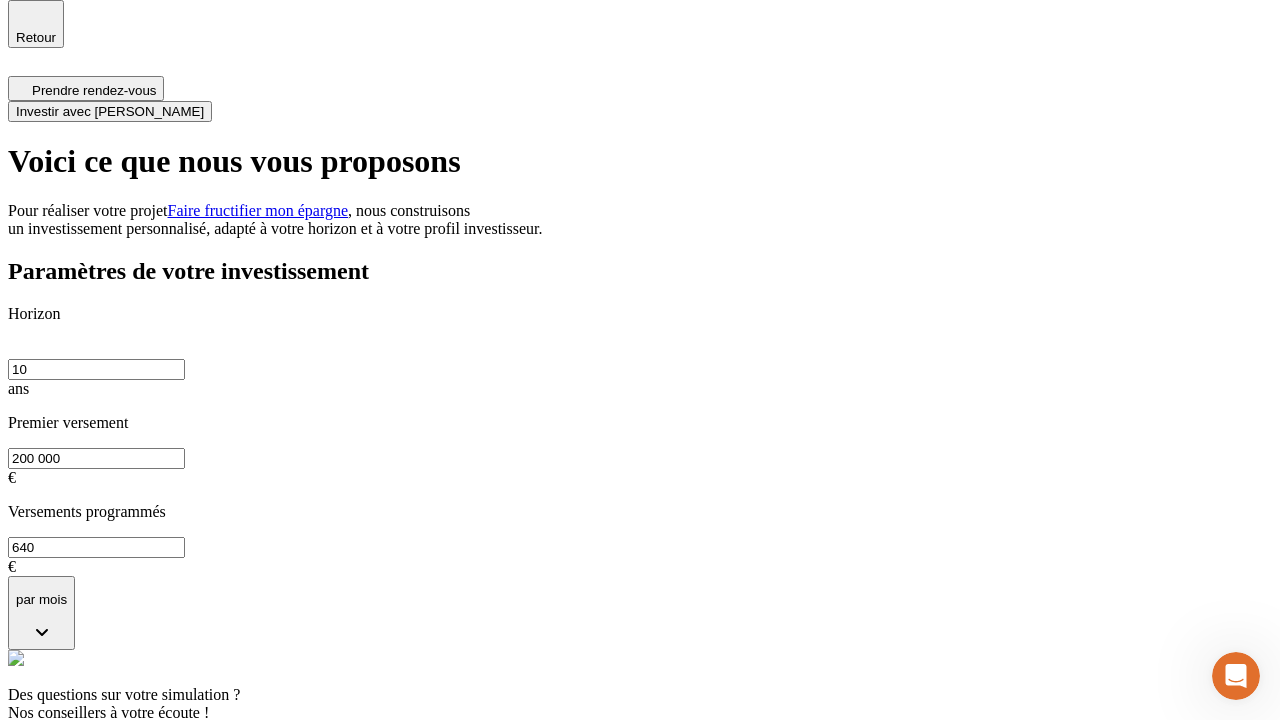 scroll, scrollTop: 6, scrollLeft: 0, axis: vertical 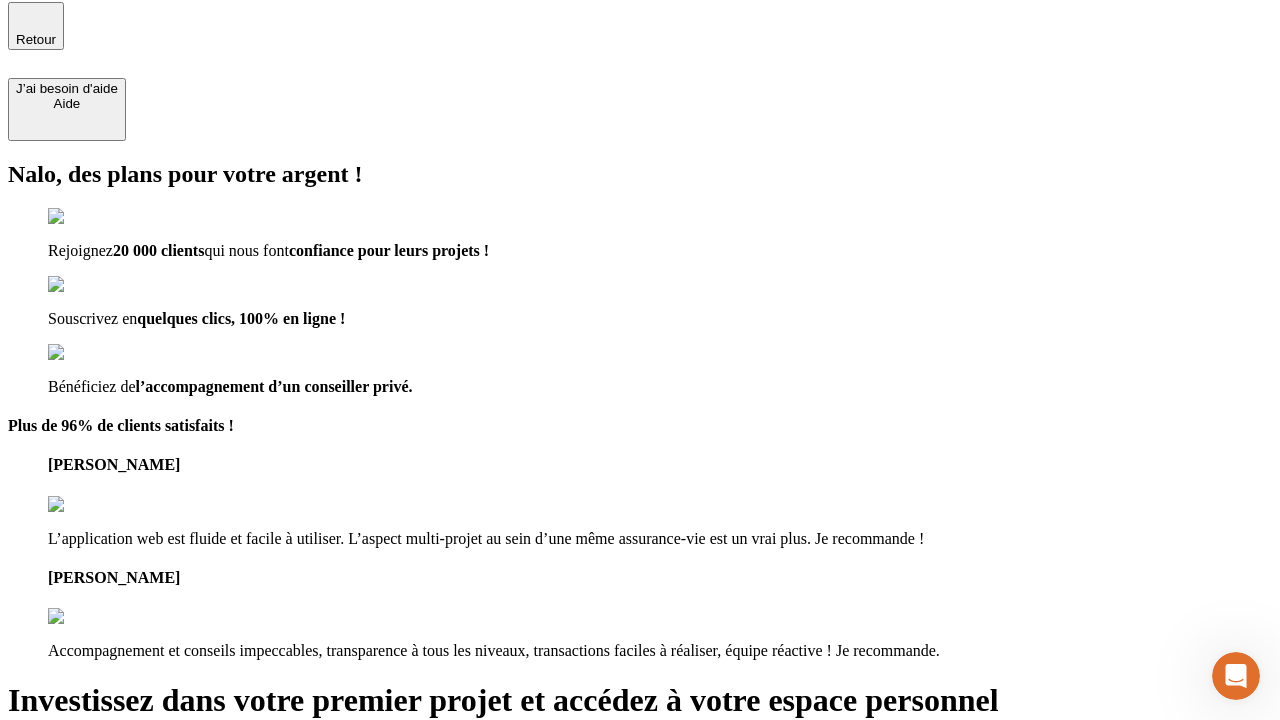 type on "[EMAIL_ADDRESS][DOMAIN_NAME]" 